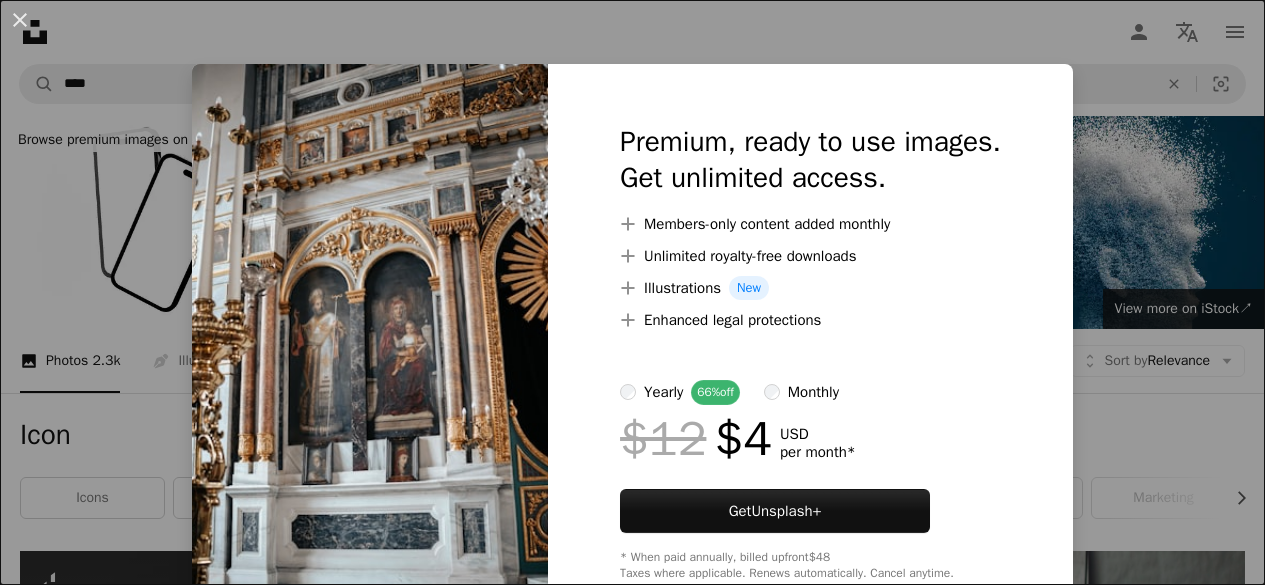 scroll, scrollTop: 7947, scrollLeft: 0, axis: vertical 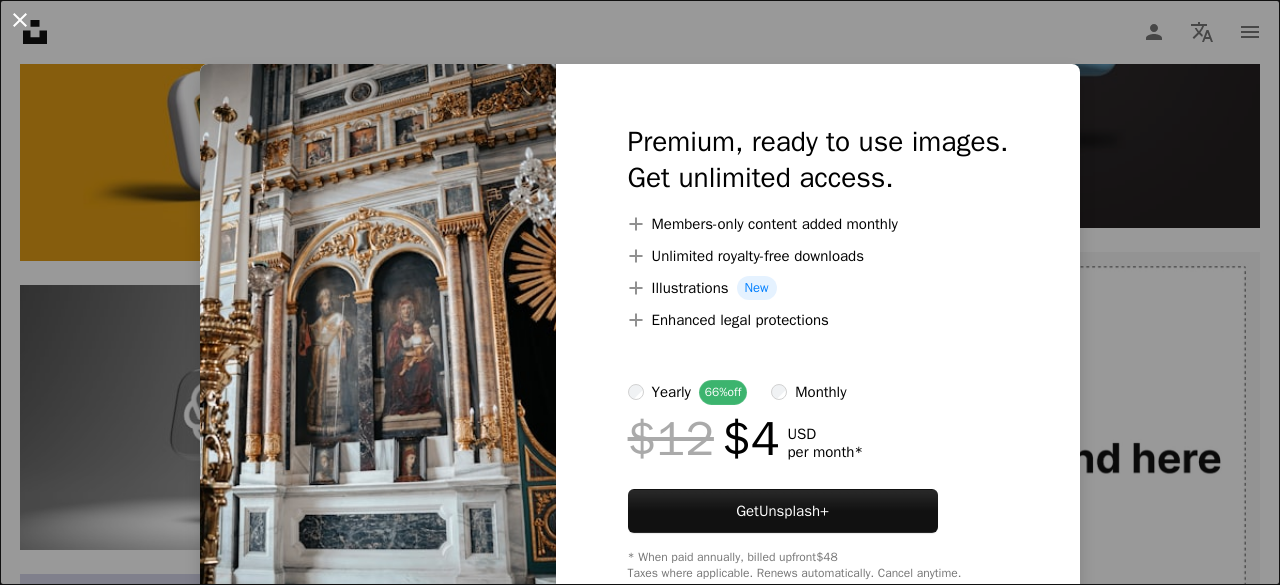 click on "An X shape" at bounding box center [20, 20] 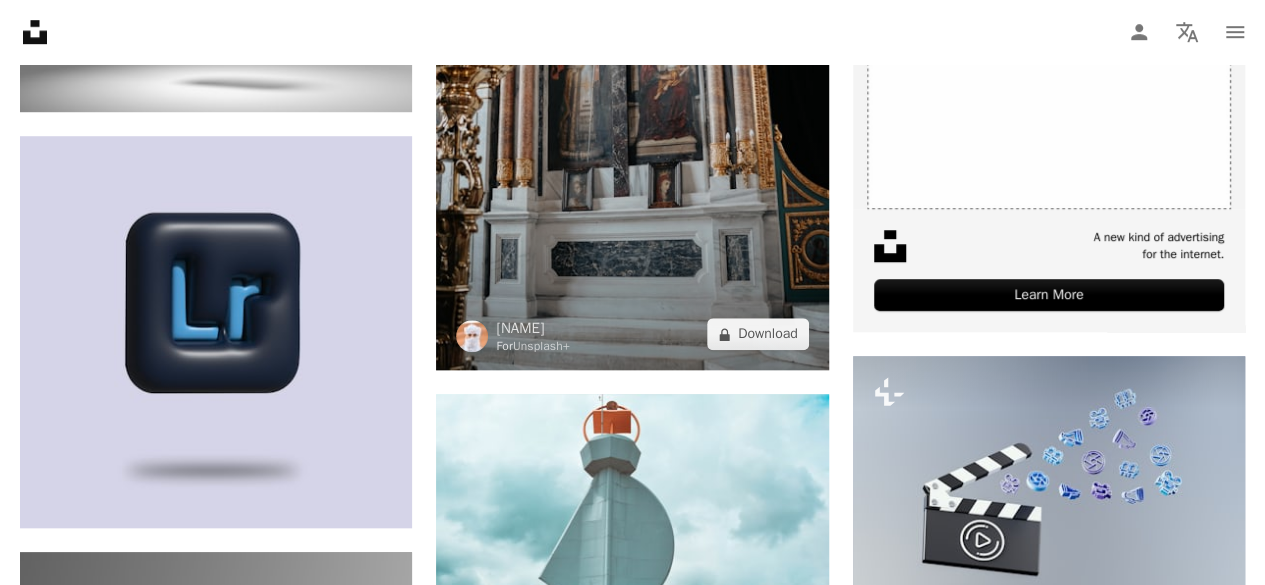 scroll, scrollTop: 8294, scrollLeft: 0, axis: vertical 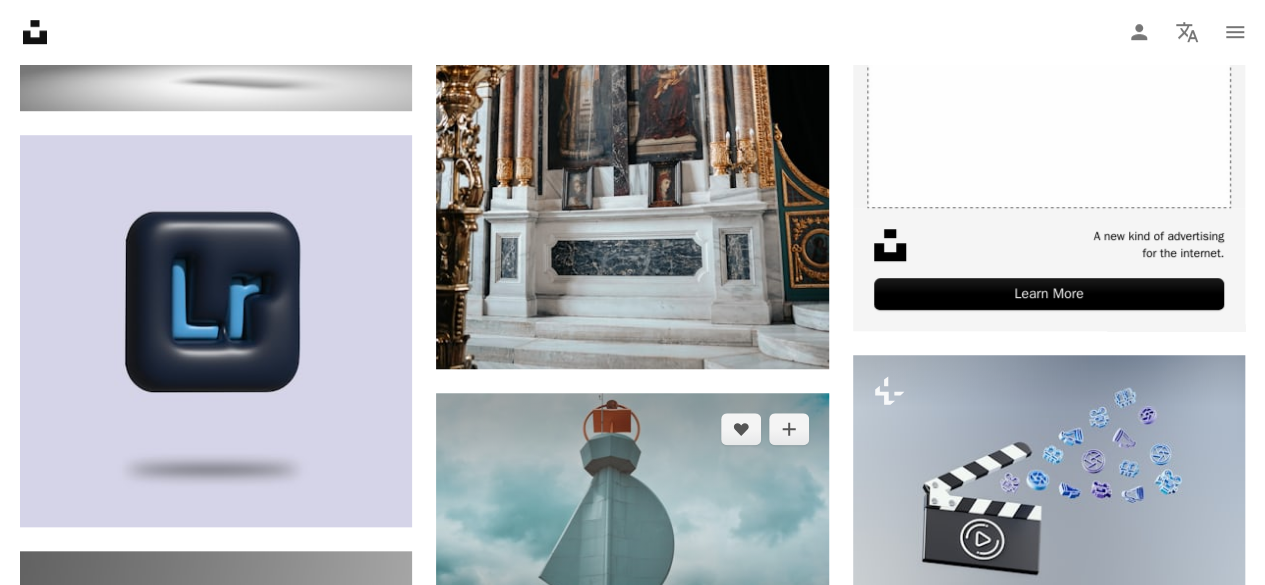 click 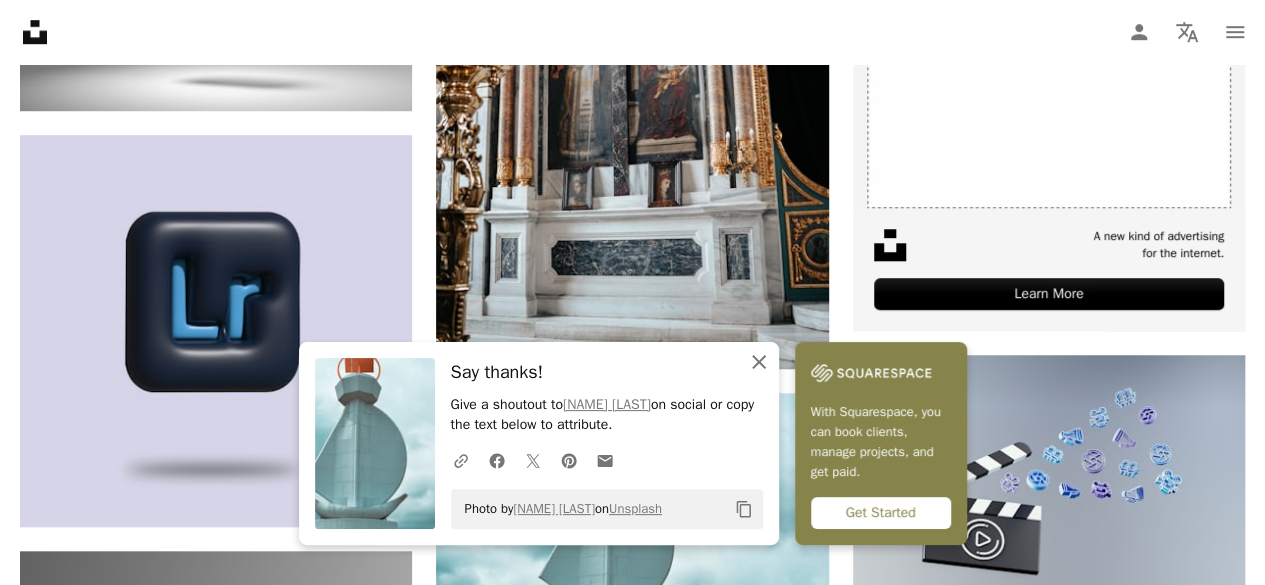 click 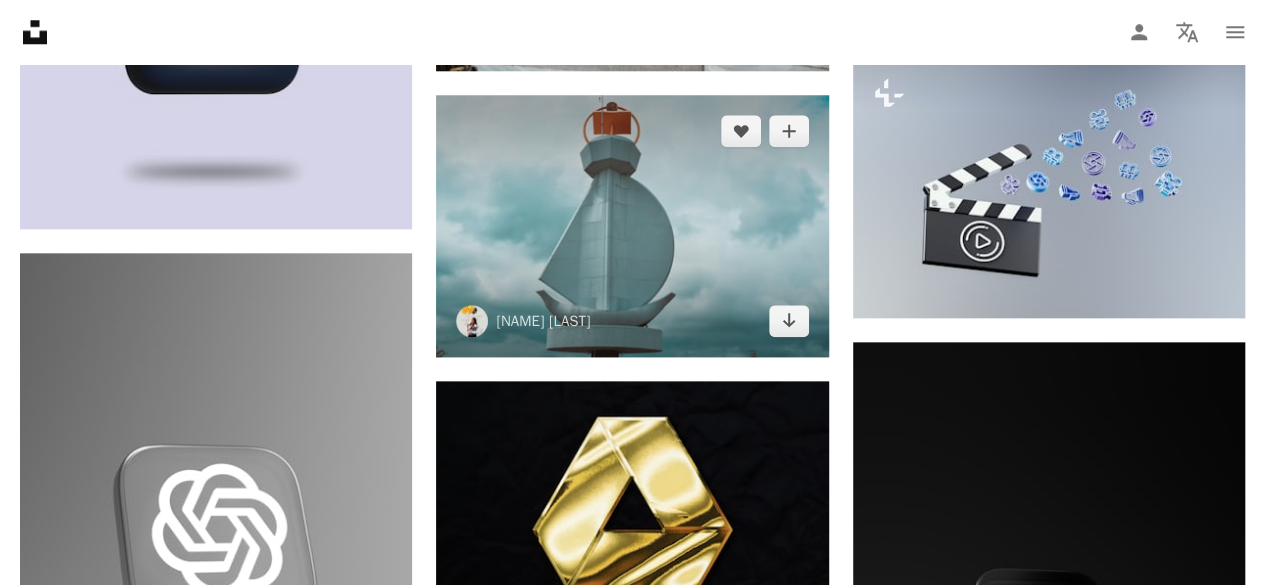 scroll, scrollTop: 8596, scrollLeft: 0, axis: vertical 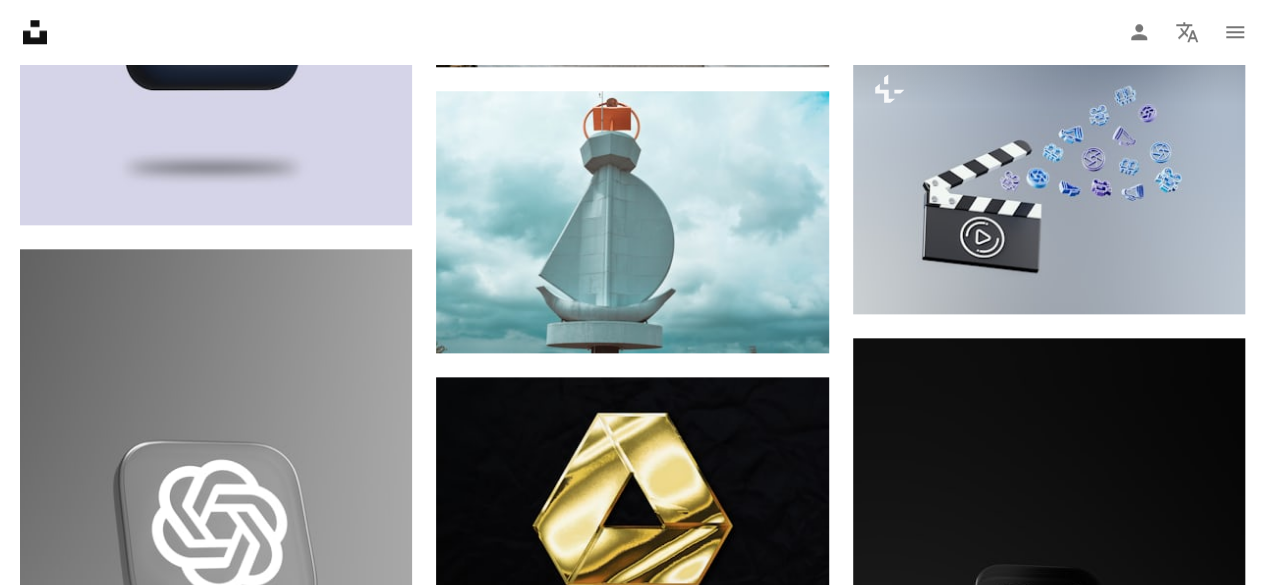 click on "A lock Download" at bounding box center (342, 1120) 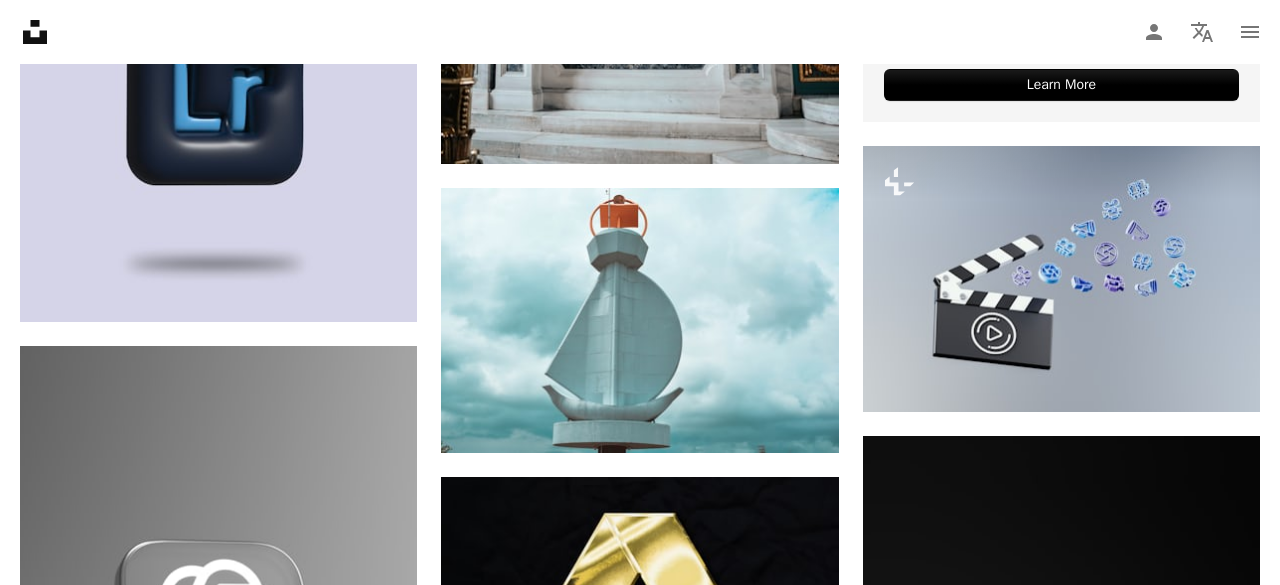 click on "An X shape" at bounding box center (20, 20) 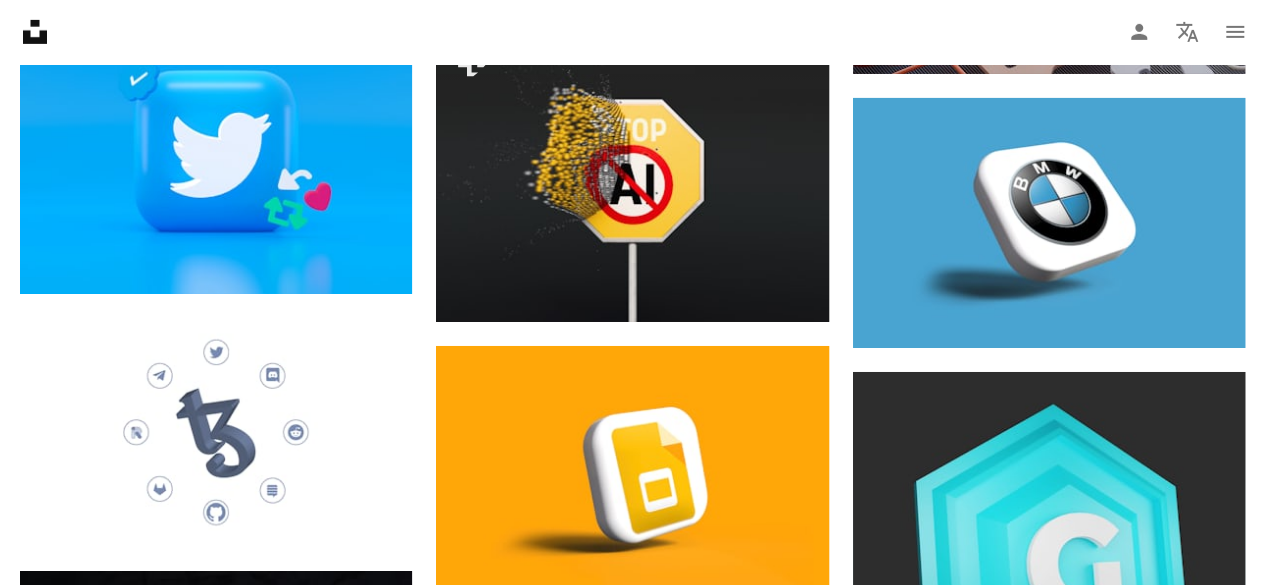 scroll, scrollTop: 10931, scrollLeft: 0, axis: vertical 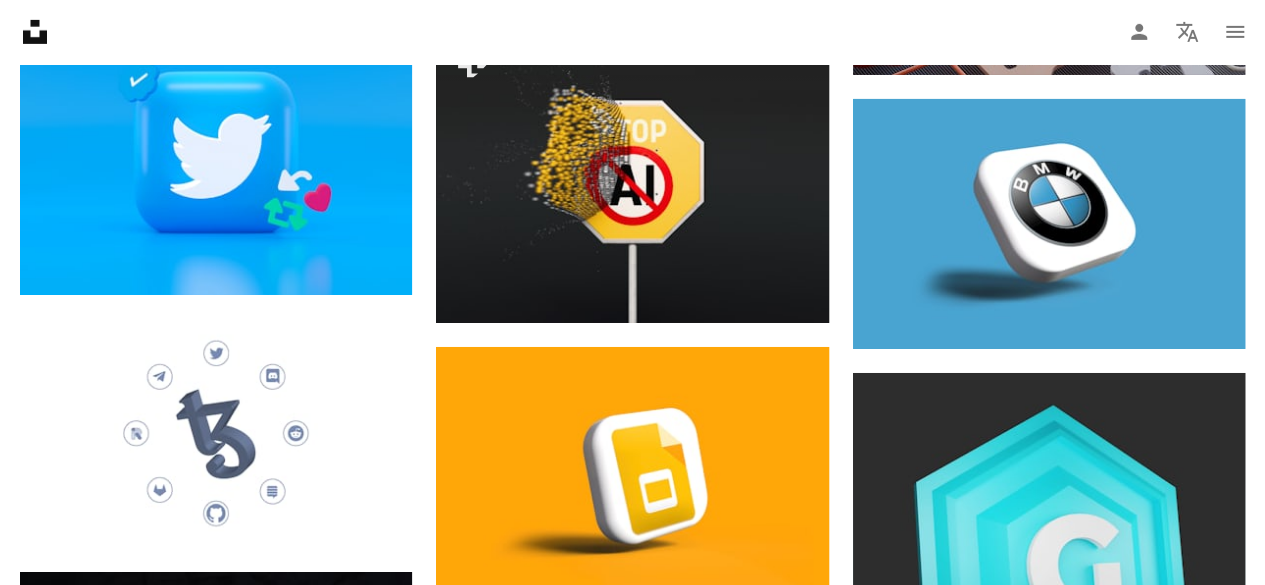 click 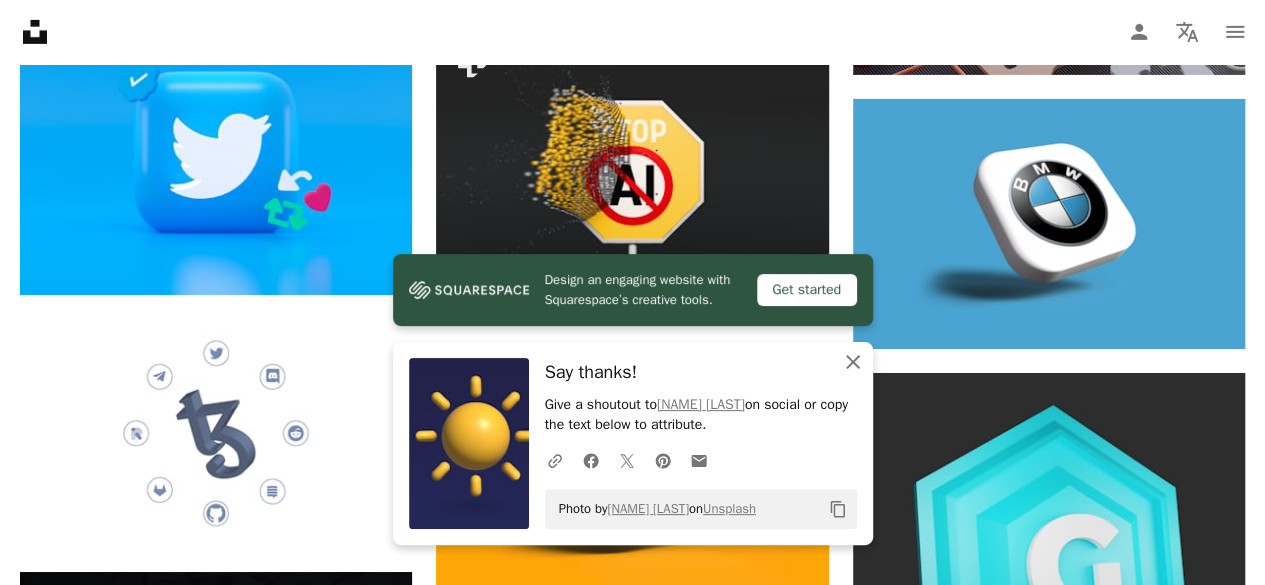 click on "An X shape" 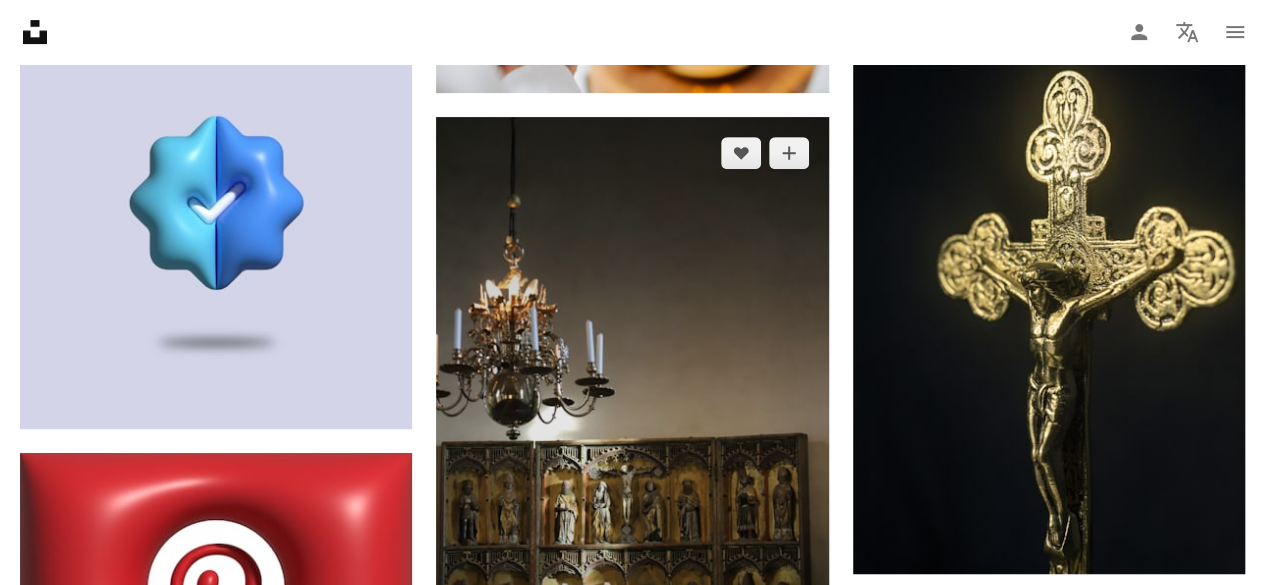 scroll, scrollTop: 11736, scrollLeft: 0, axis: vertical 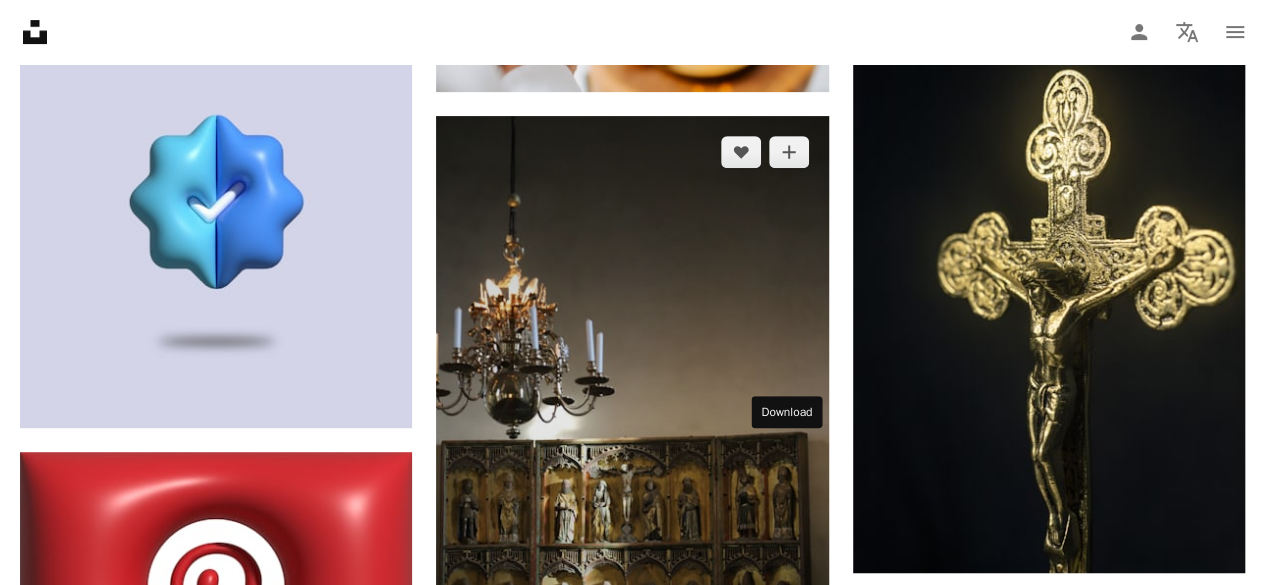 click on "Arrow pointing down" 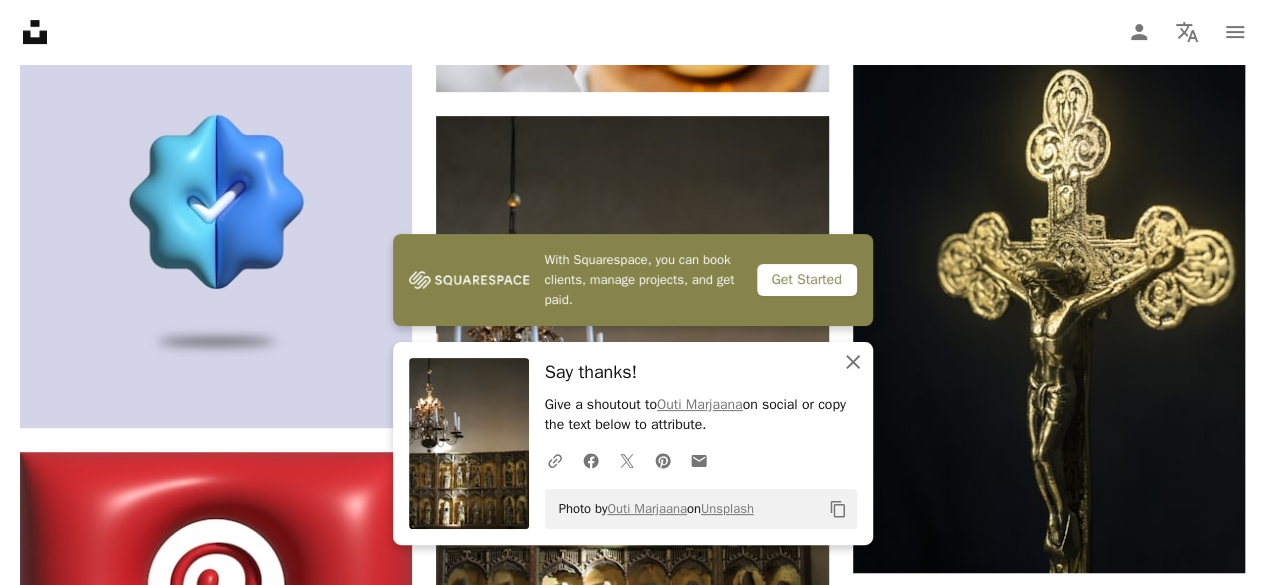click on "An X shape" 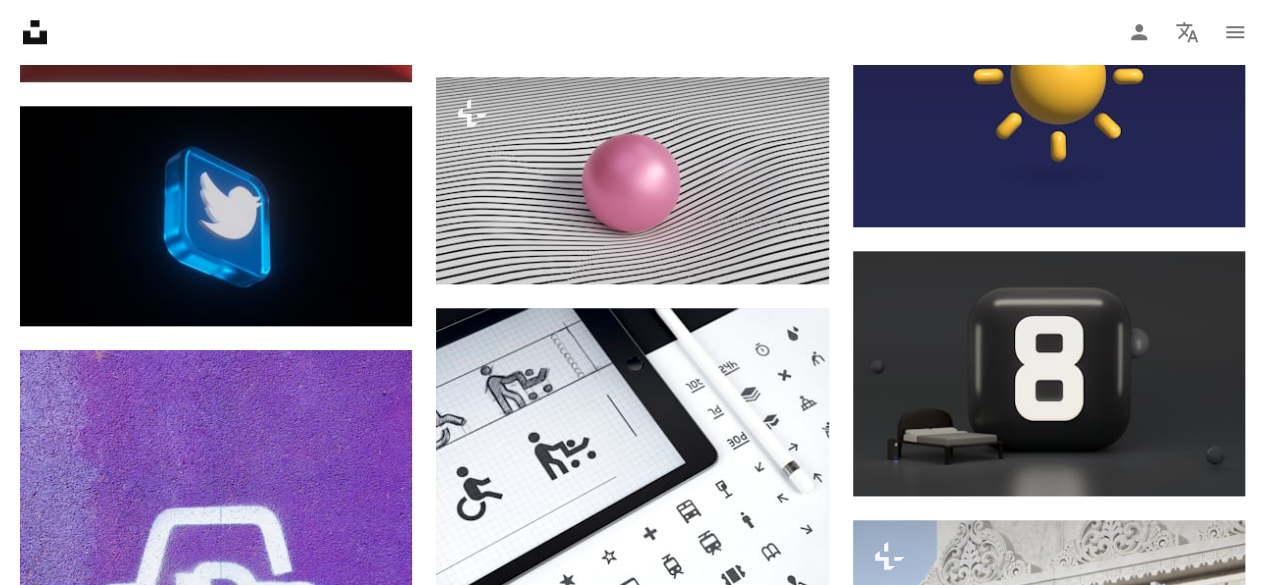 scroll, scrollTop: 12395, scrollLeft: 0, axis: vertical 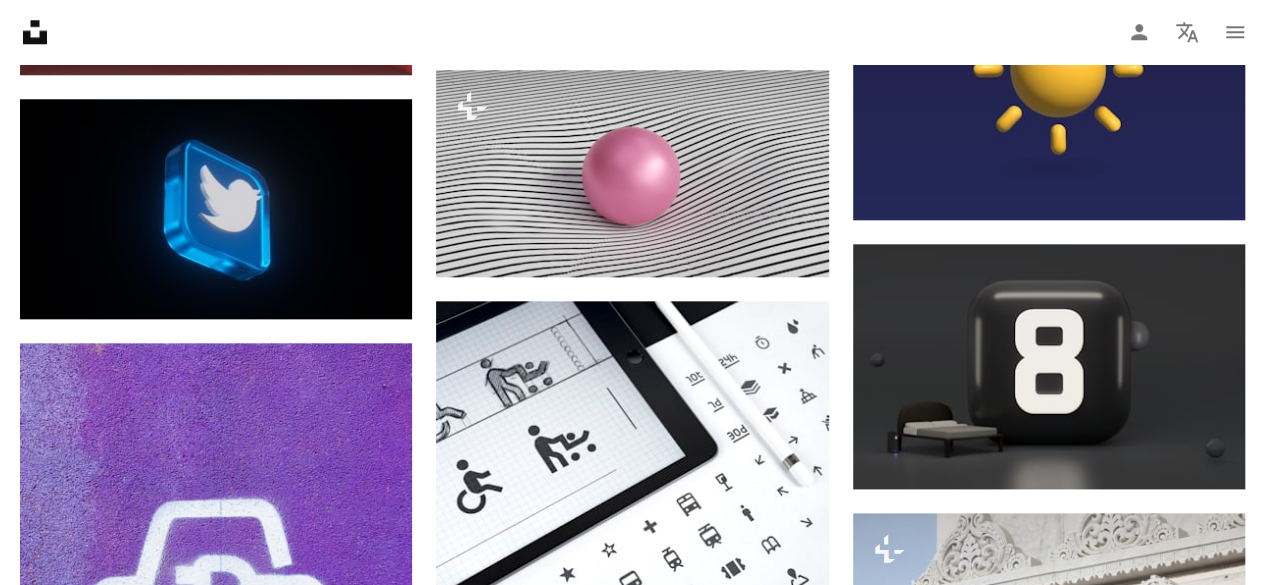 click on "Arrow pointing down" 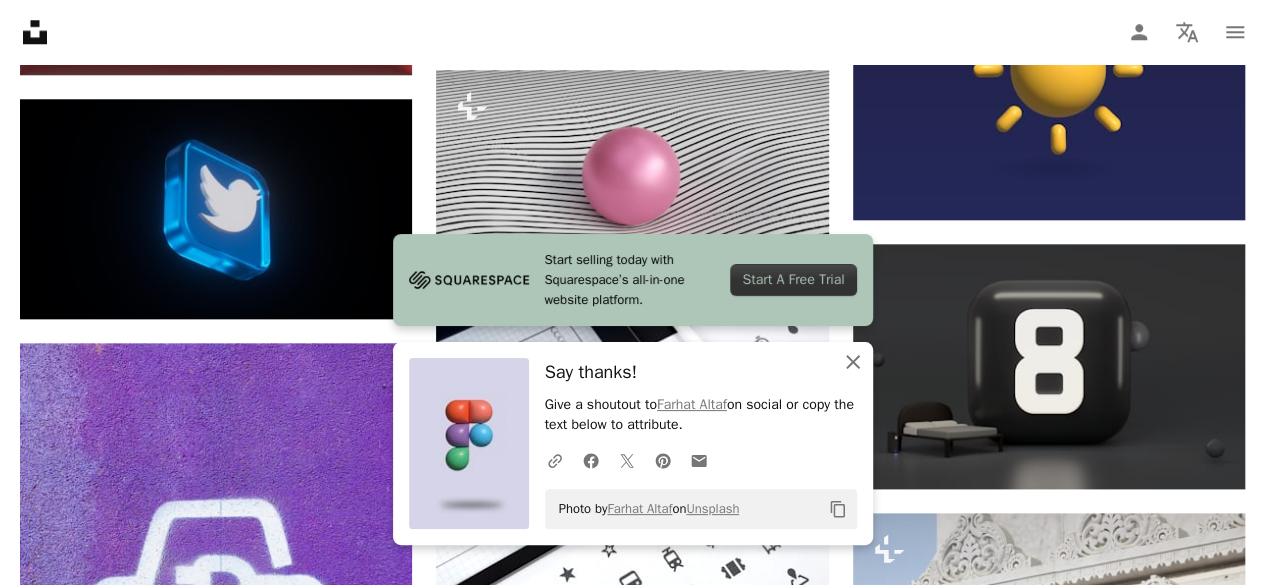 click on "An X shape" 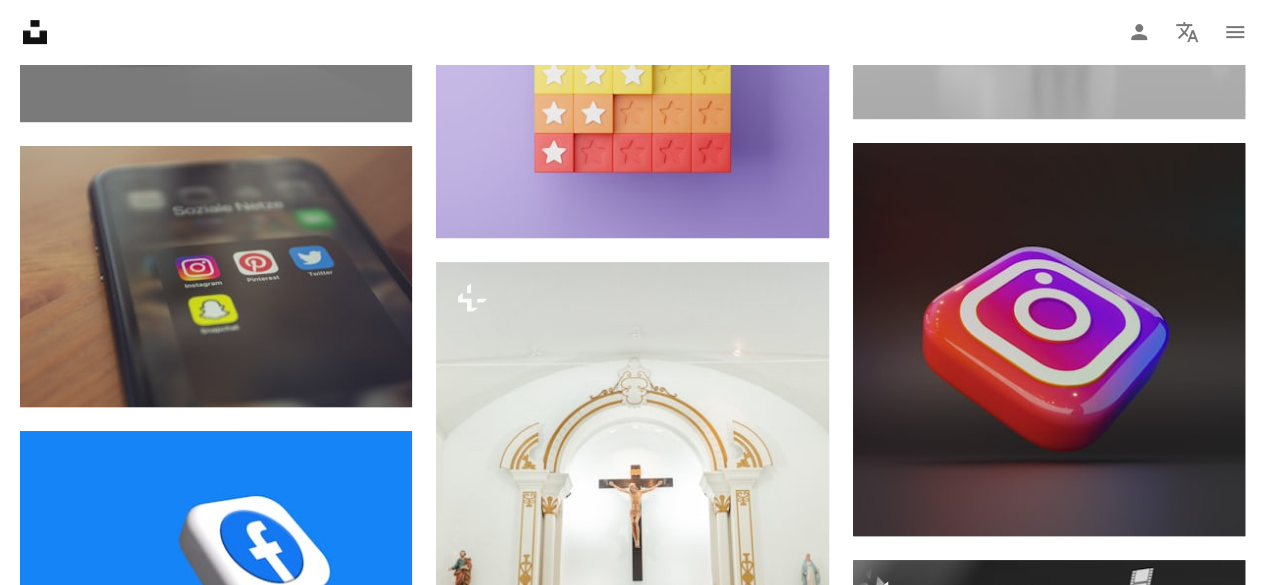 scroll, scrollTop: 19417, scrollLeft: 0, axis: vertical 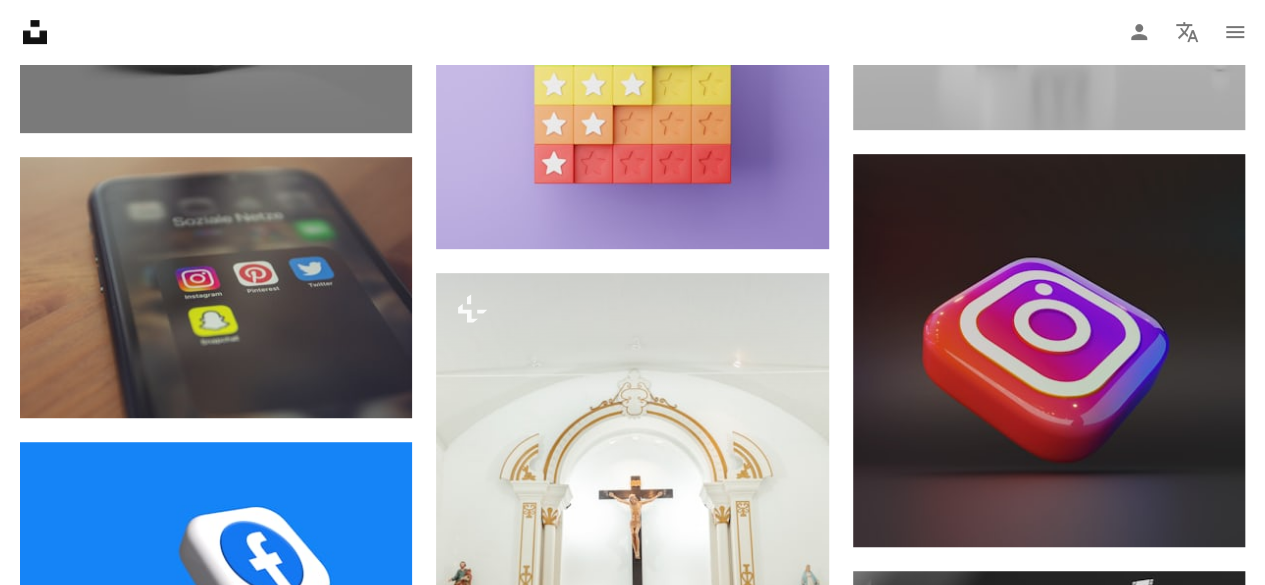 click on "Arrow pointing down" at bounding box center (1205, 1854) 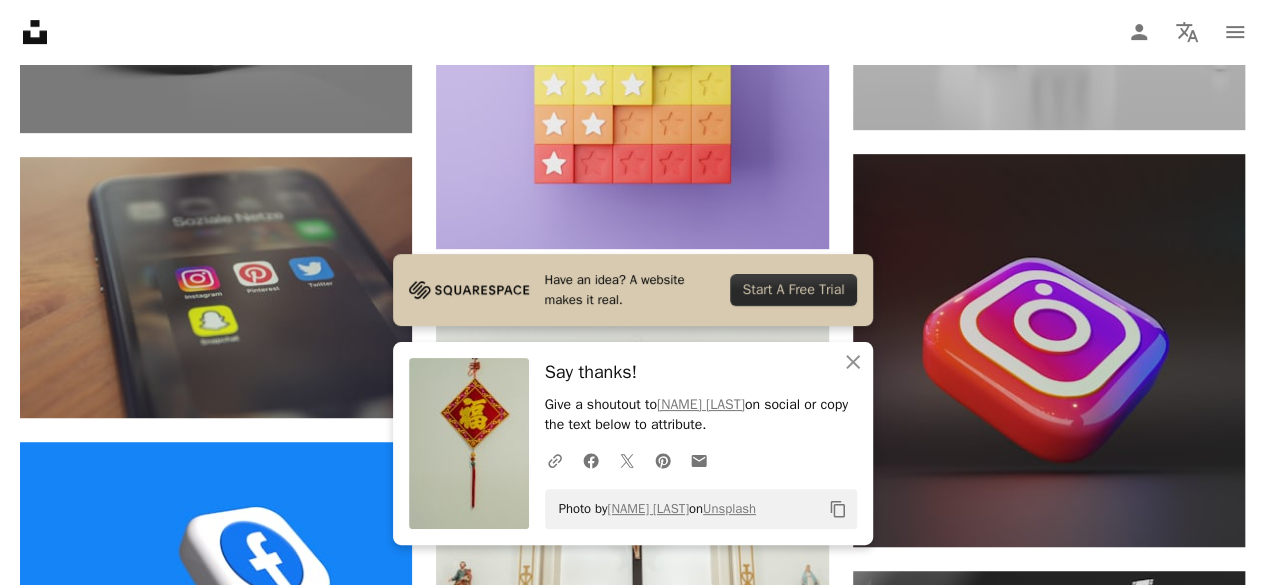 click on "Arrow pointing down" 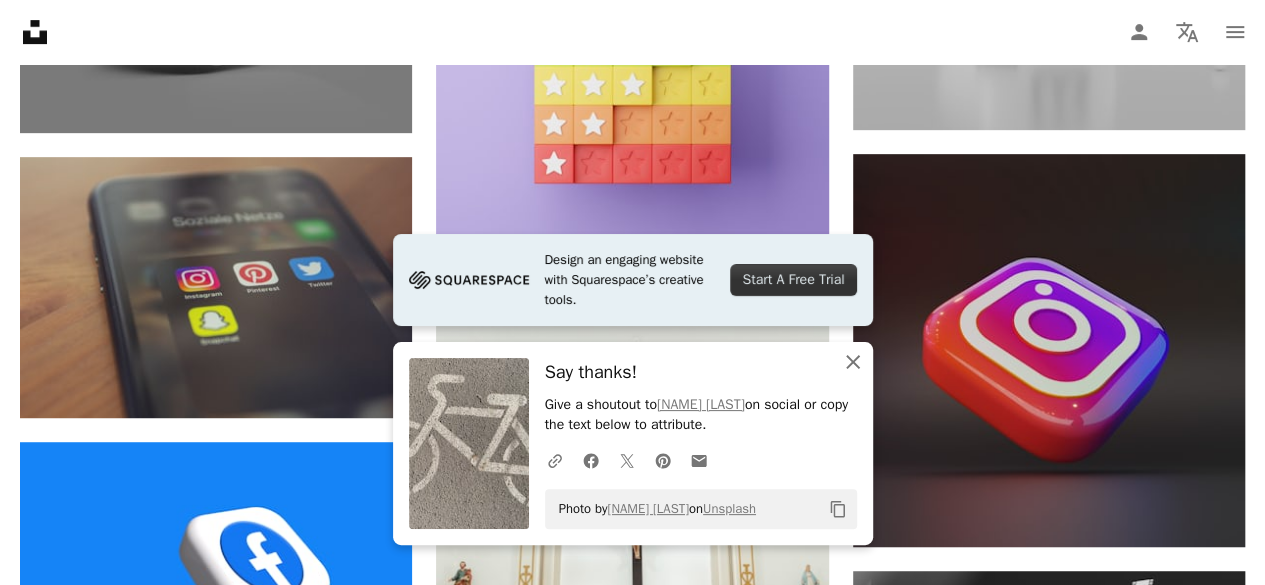 click on "An X shape" 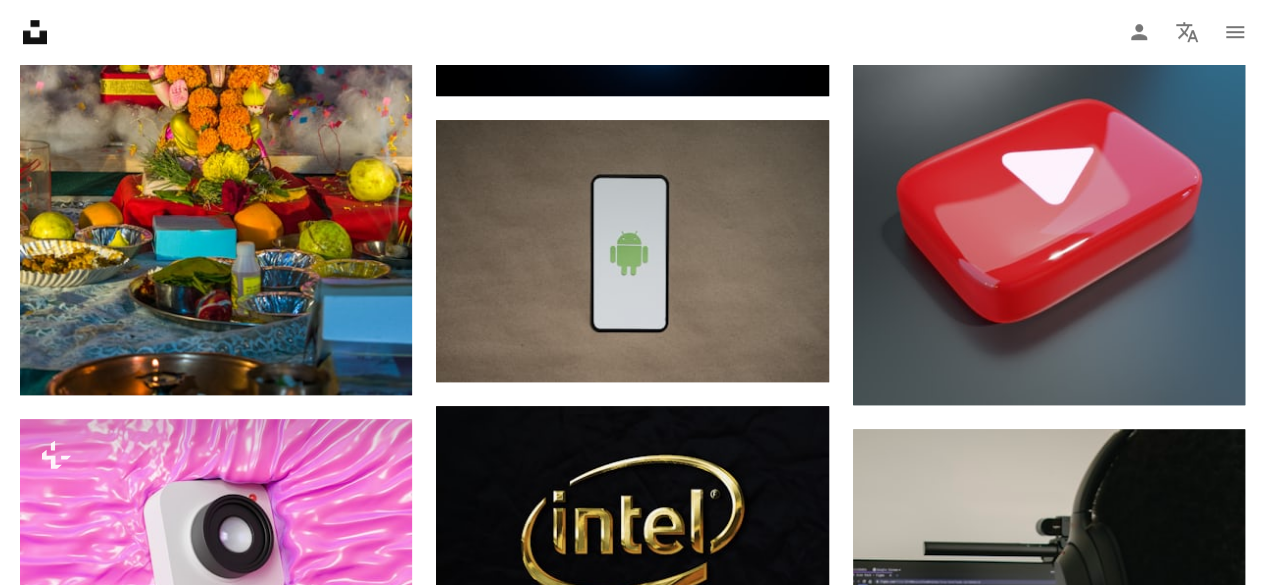 scroll, scrollTop: 23734, scrollLeft: 0, axis: vertical 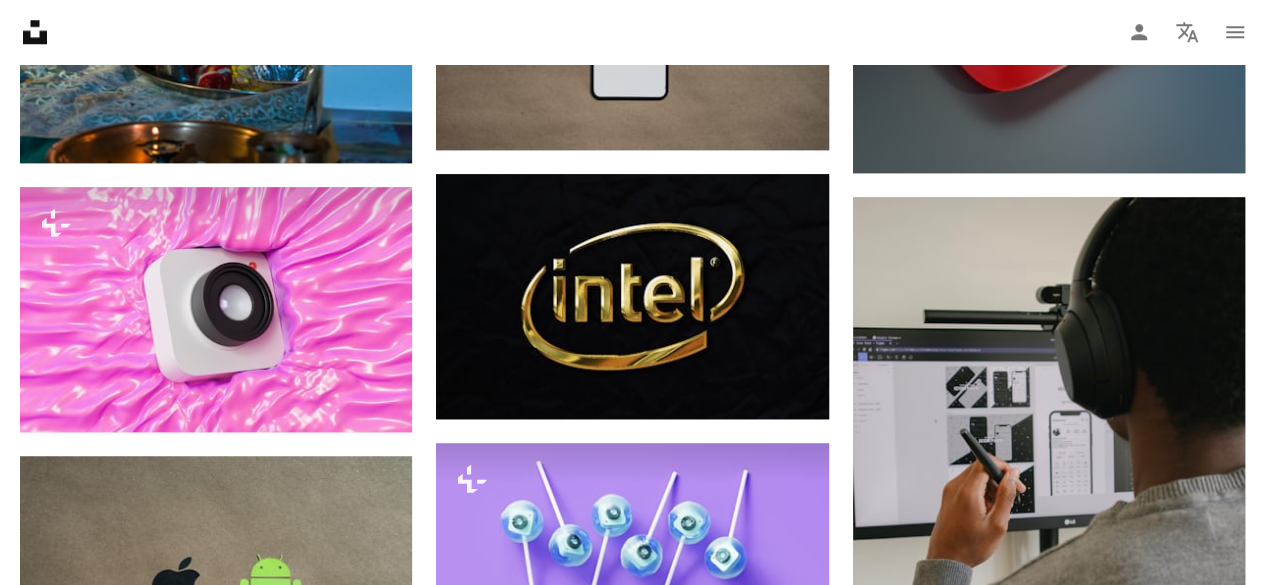 click on "Arrow pointing down" 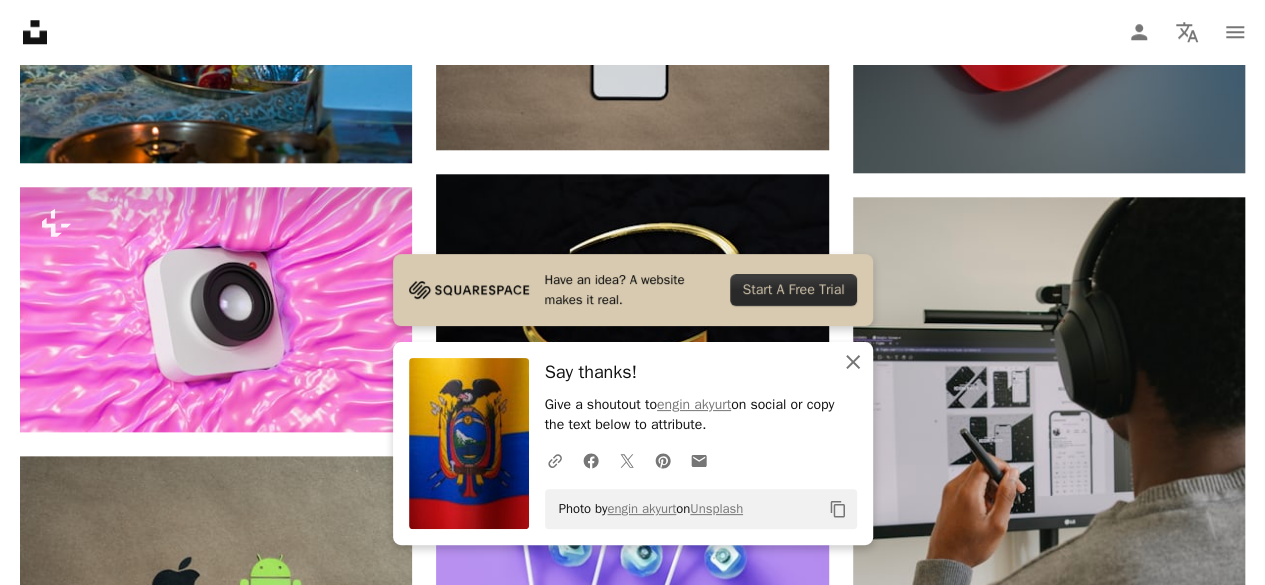 click on "An X shape" 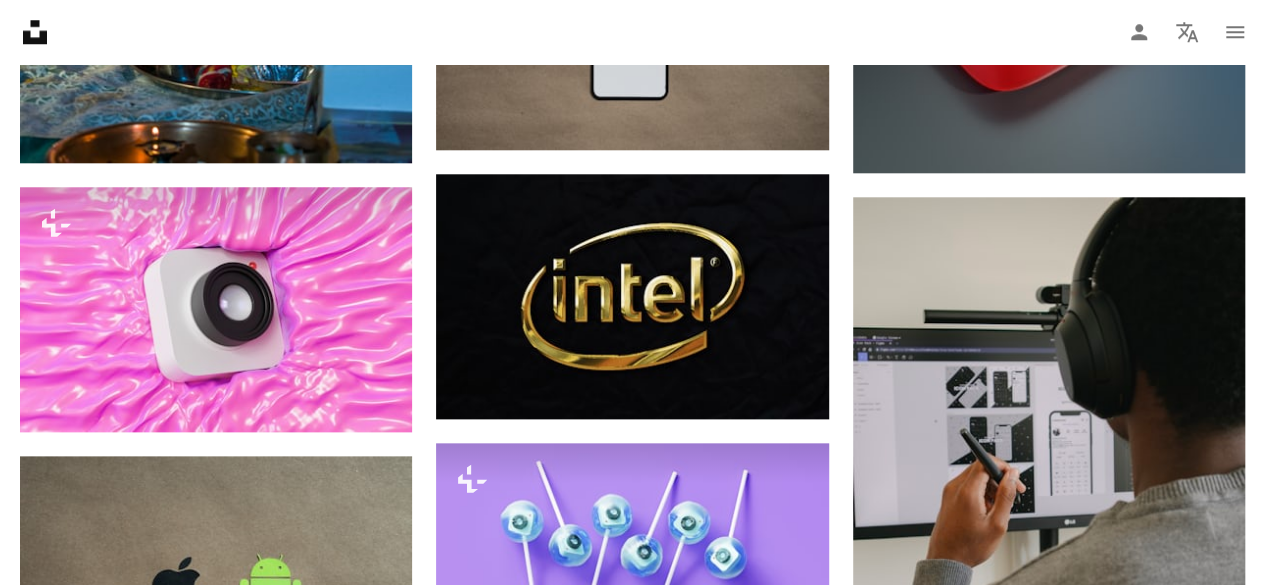 click on "Arrow pointing down" 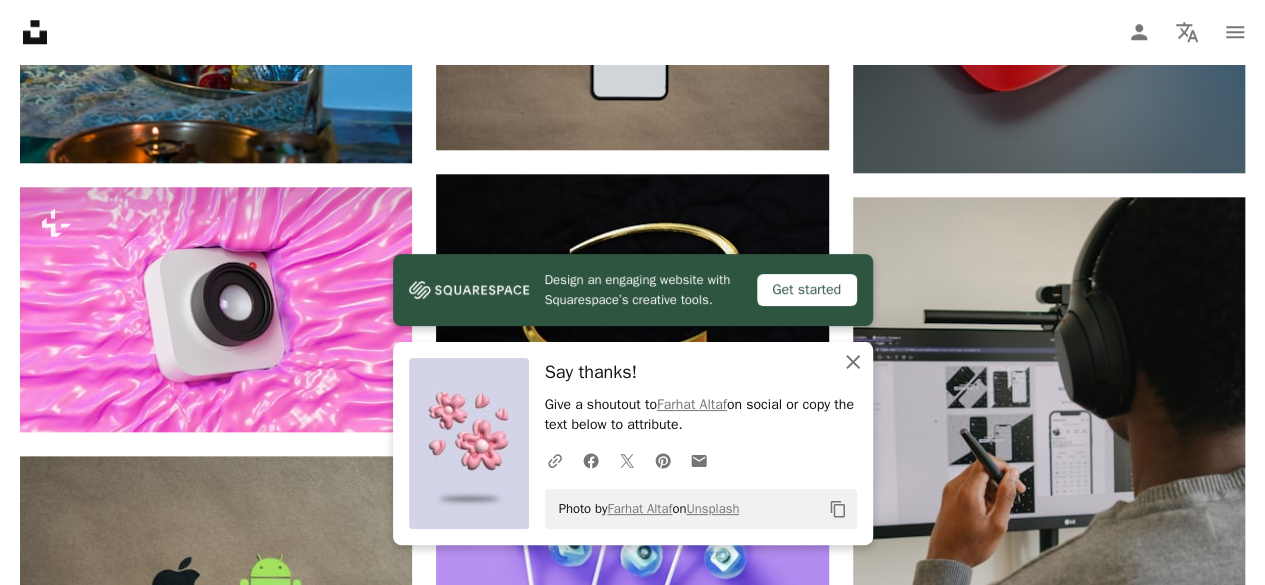 click on "An X shape" 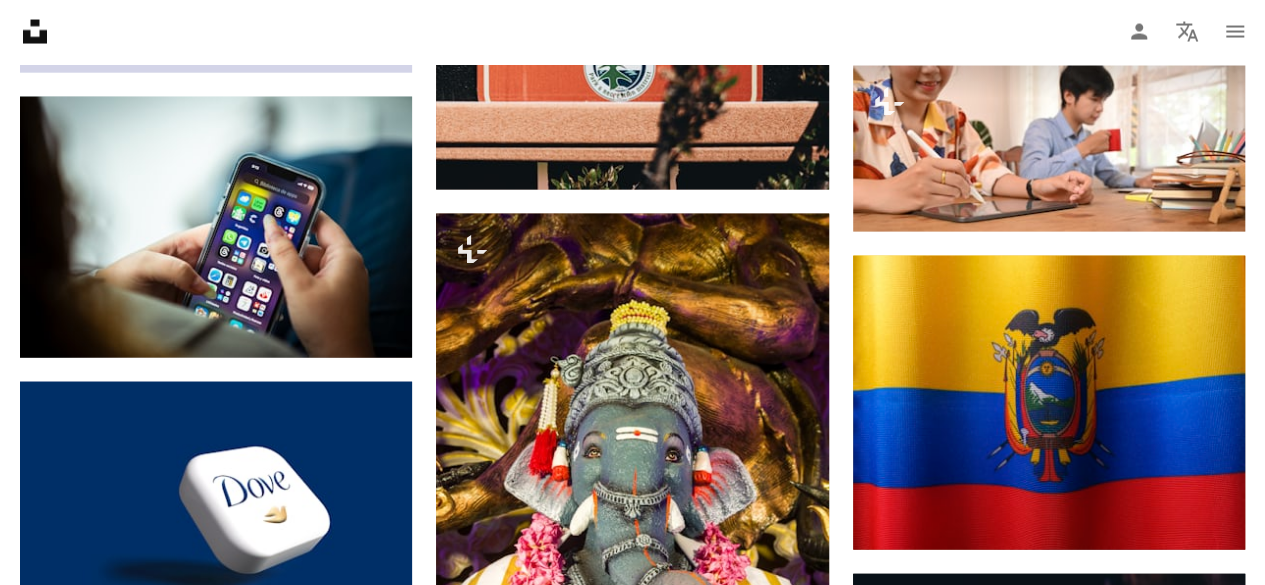scroll, scrollTop: 24790, scrollLeft: 0, axis: vertical 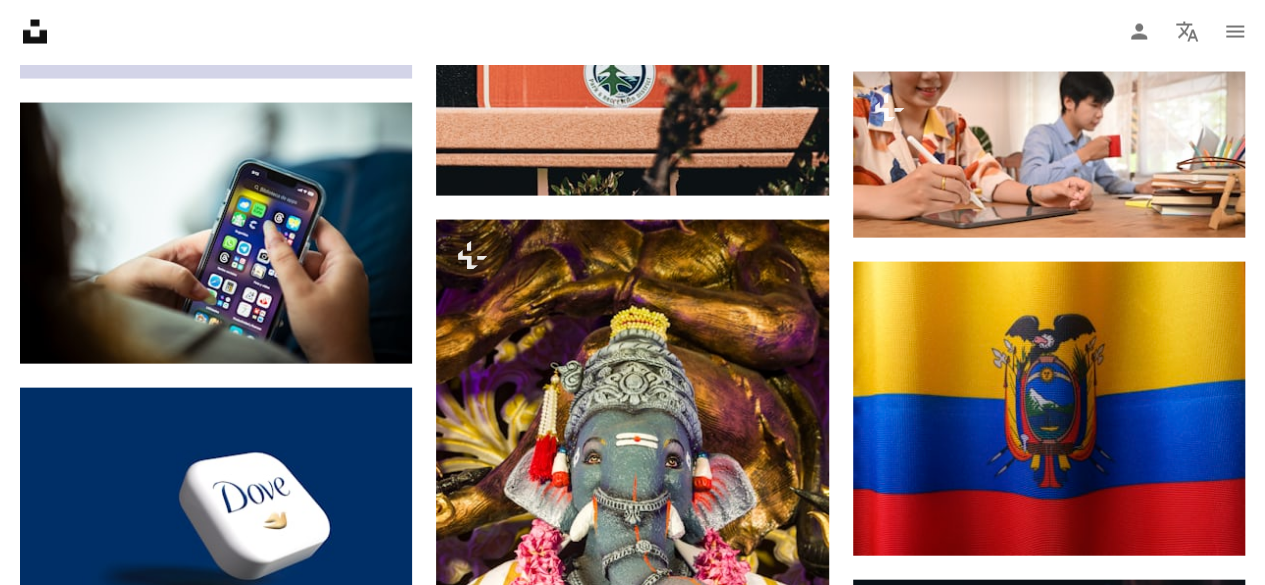 click on "Arrow pointing down" 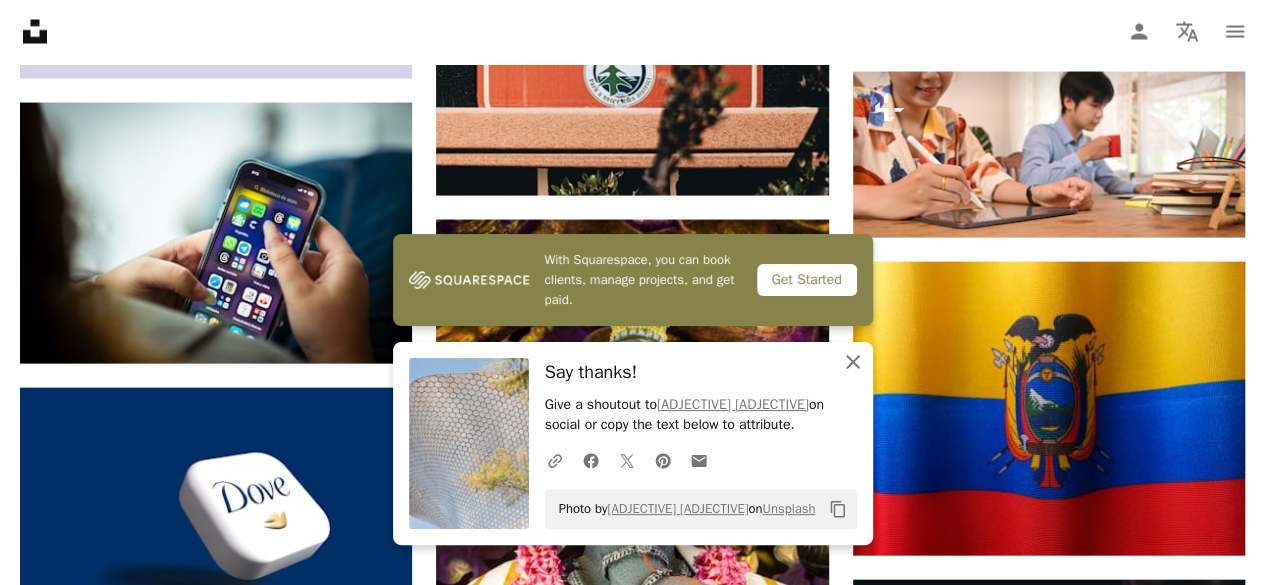 click on "An X shape" 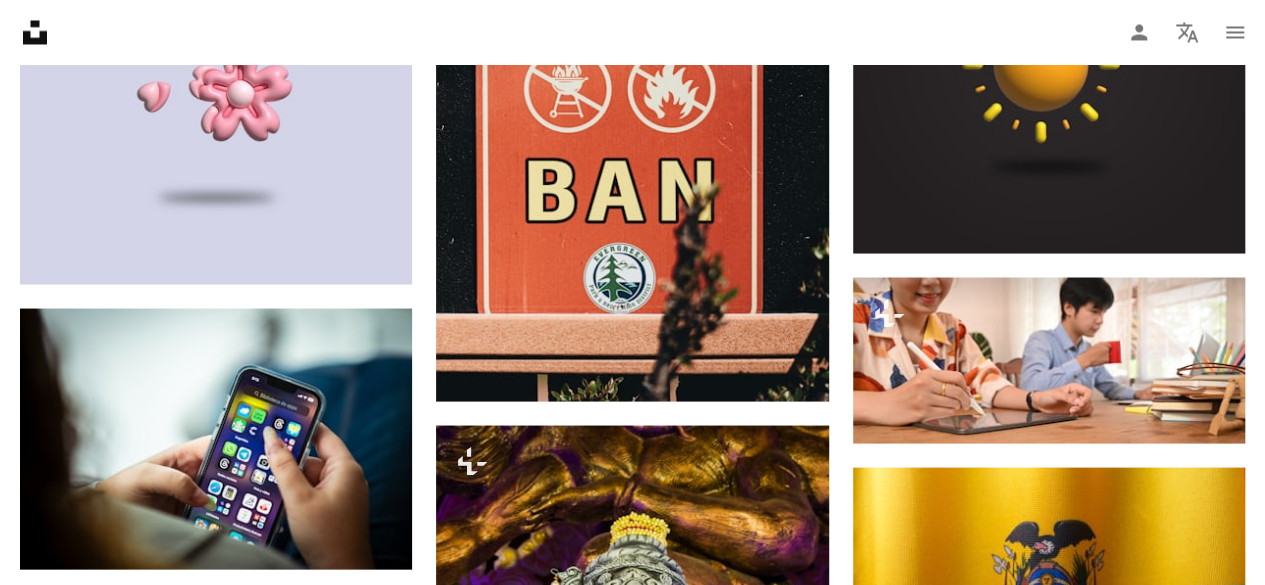 scroll, scrollTop: 24583, scrollLeft: 0, axis: vertical 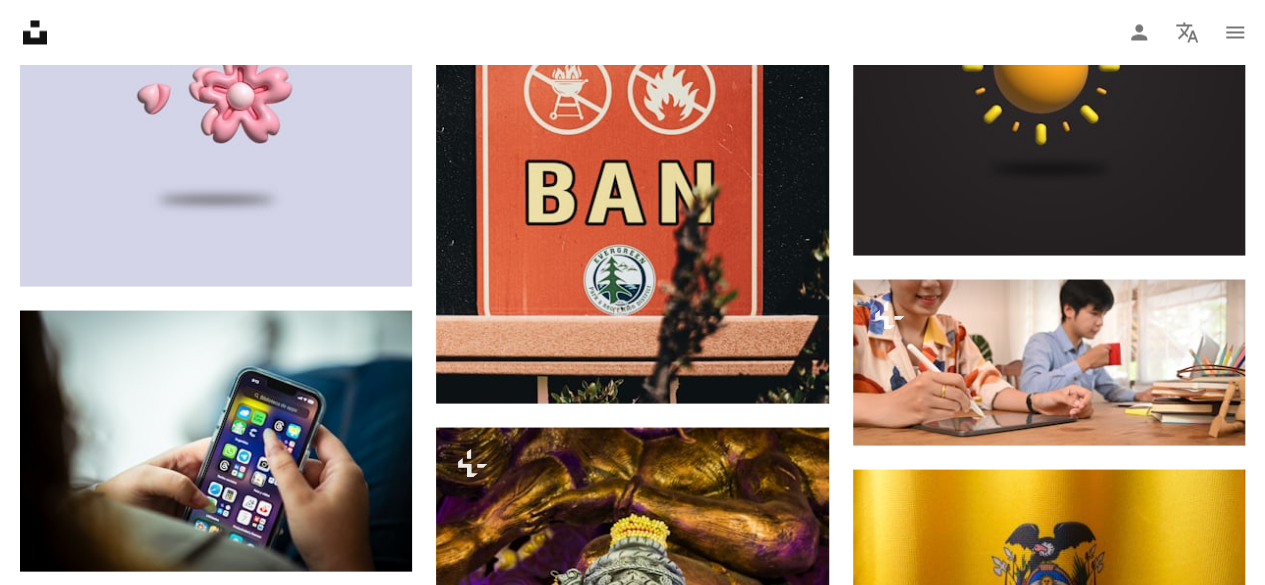click on "Arrow pointing down" 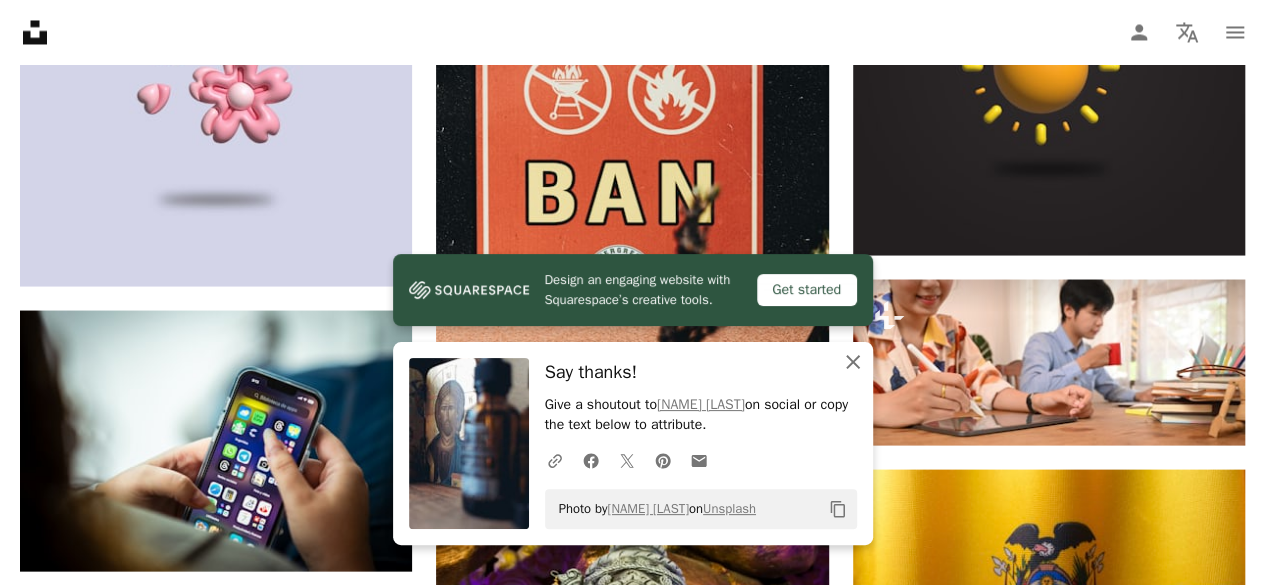 click on "An X shape" 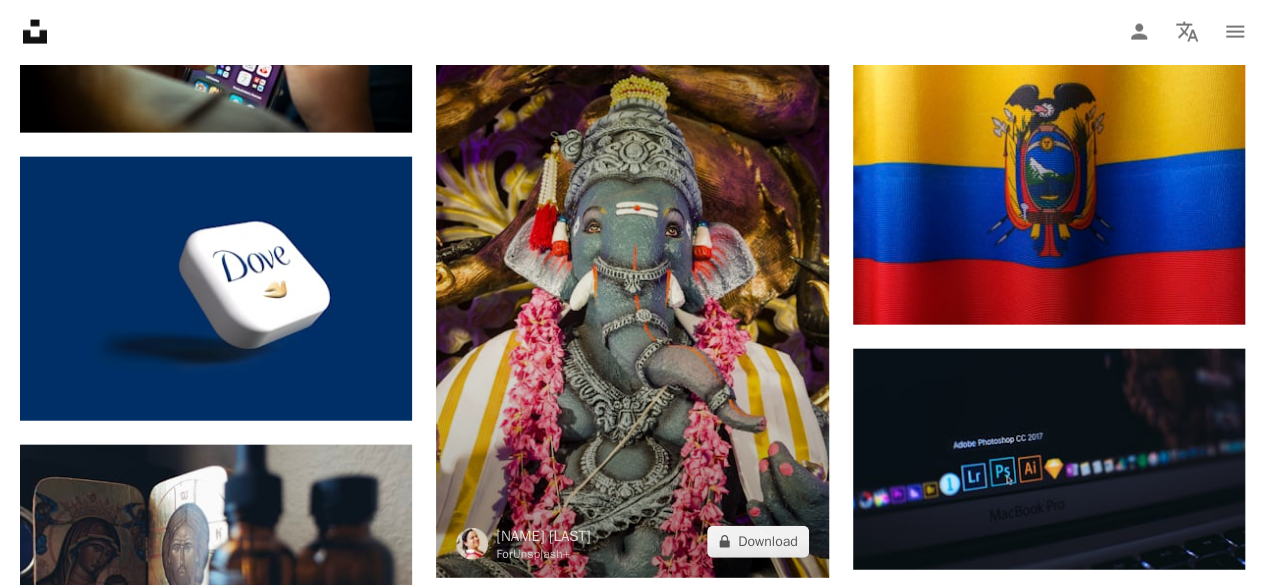 scroll, scrollTop: 25024, scrollLeft: 0, axis: vertical 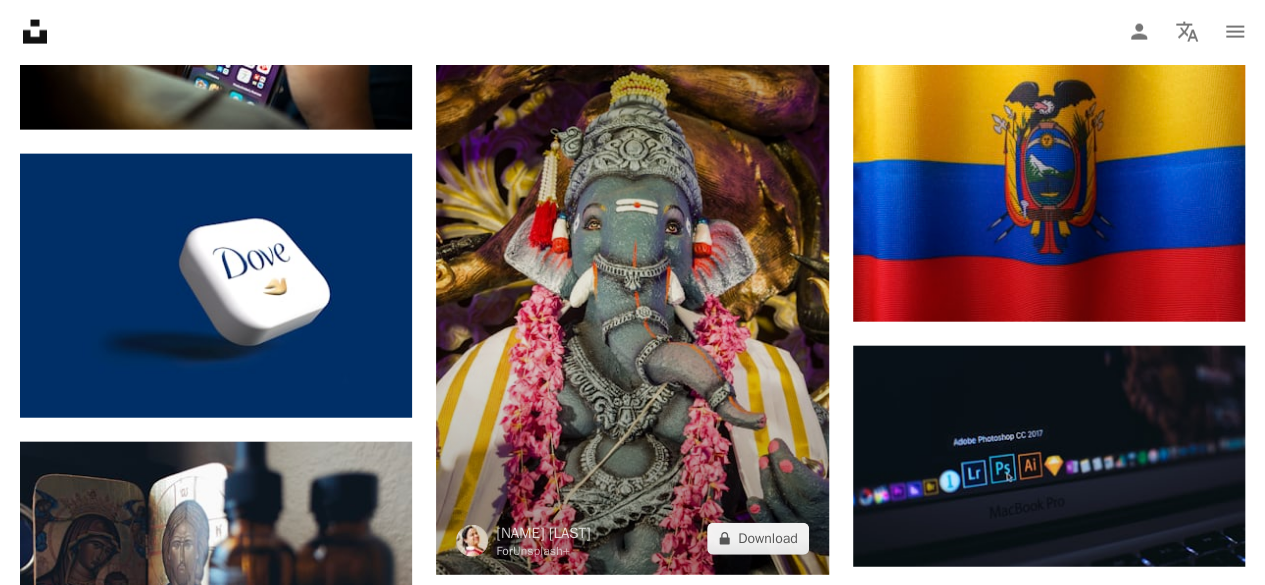 click at bounding box center [632, 280] 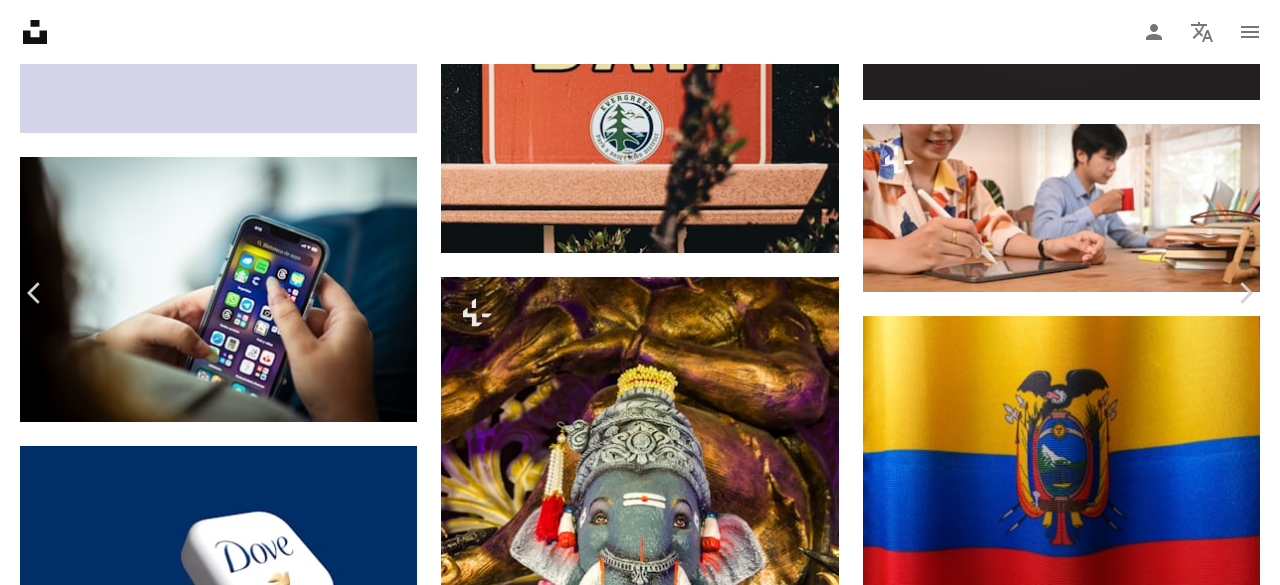 click on "An X shape" at bounding box center [20, 20] 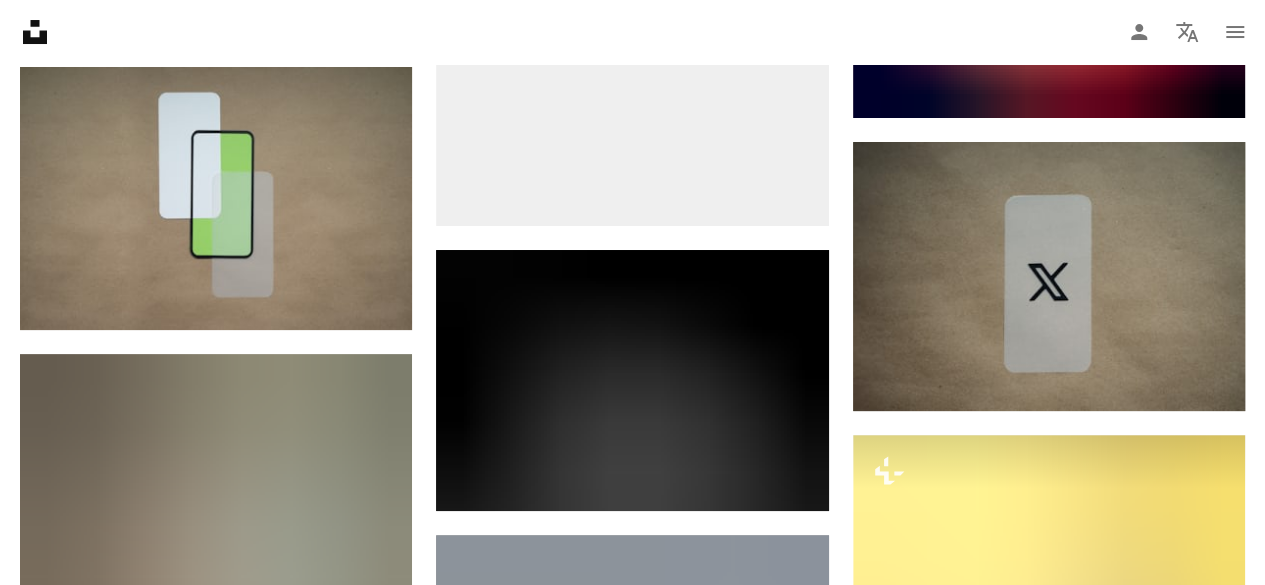 scroll, scrollTop: 26658, scrollLeft: 0, axis: vertical 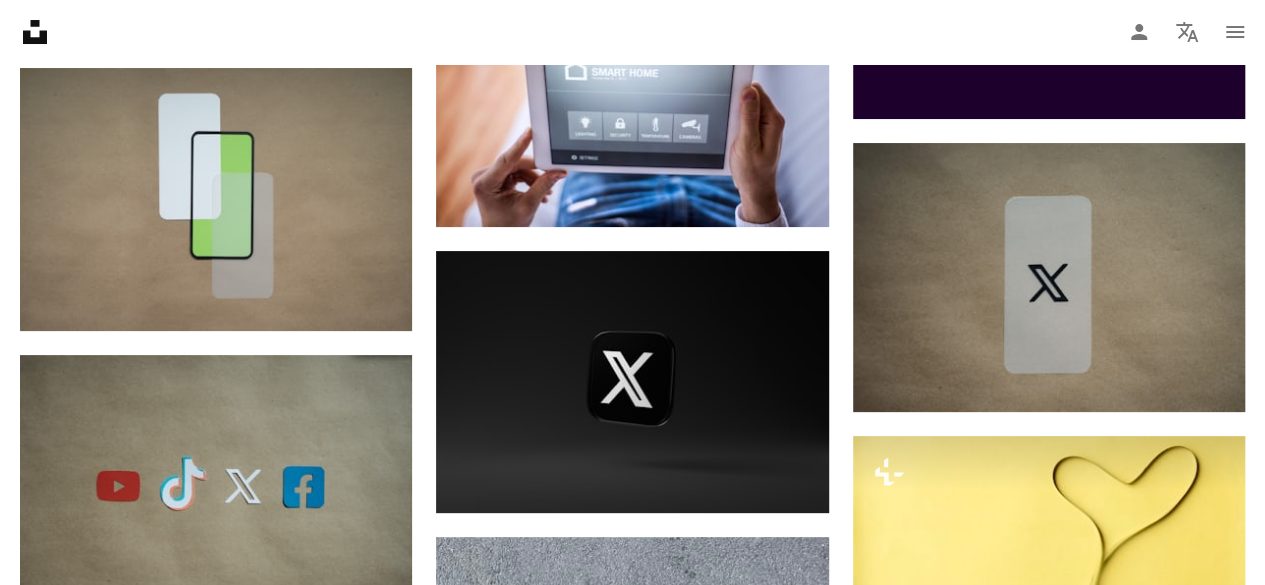 click on "Arrow pointing down" at bounding box center (1205, 1658) 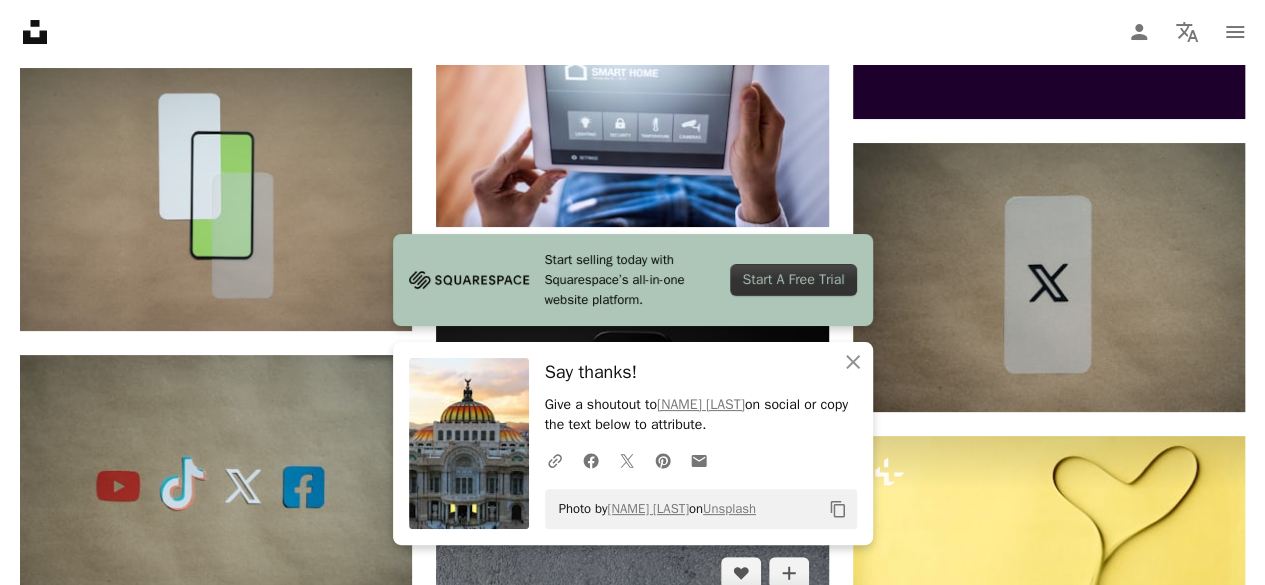 click at bounding box center (632, 798) 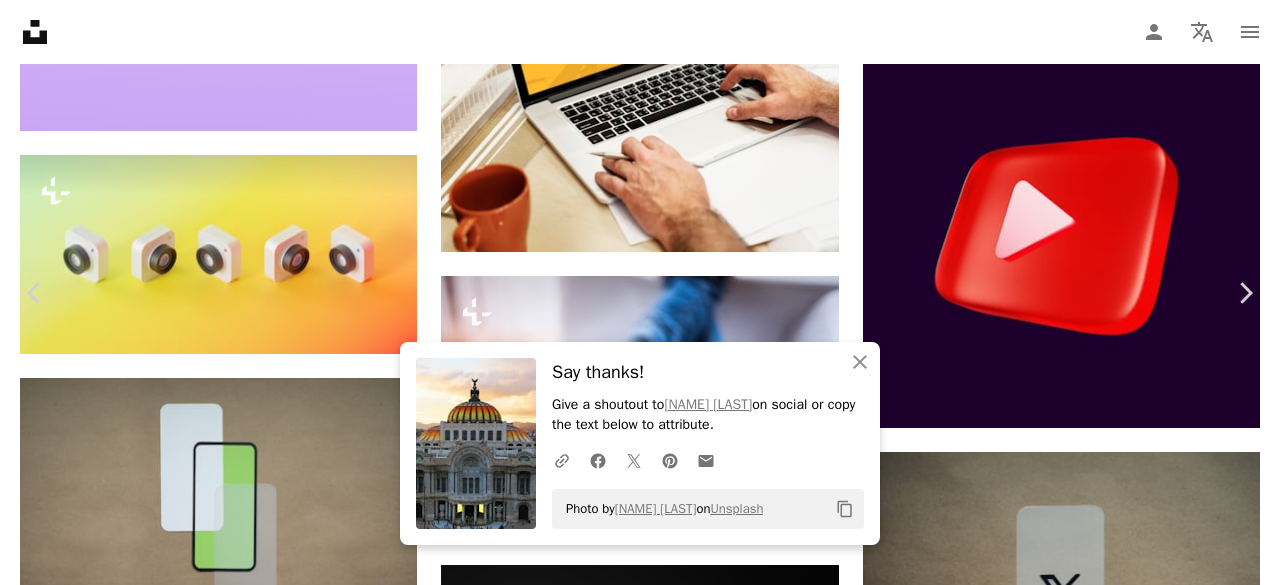 click on "An X shape" 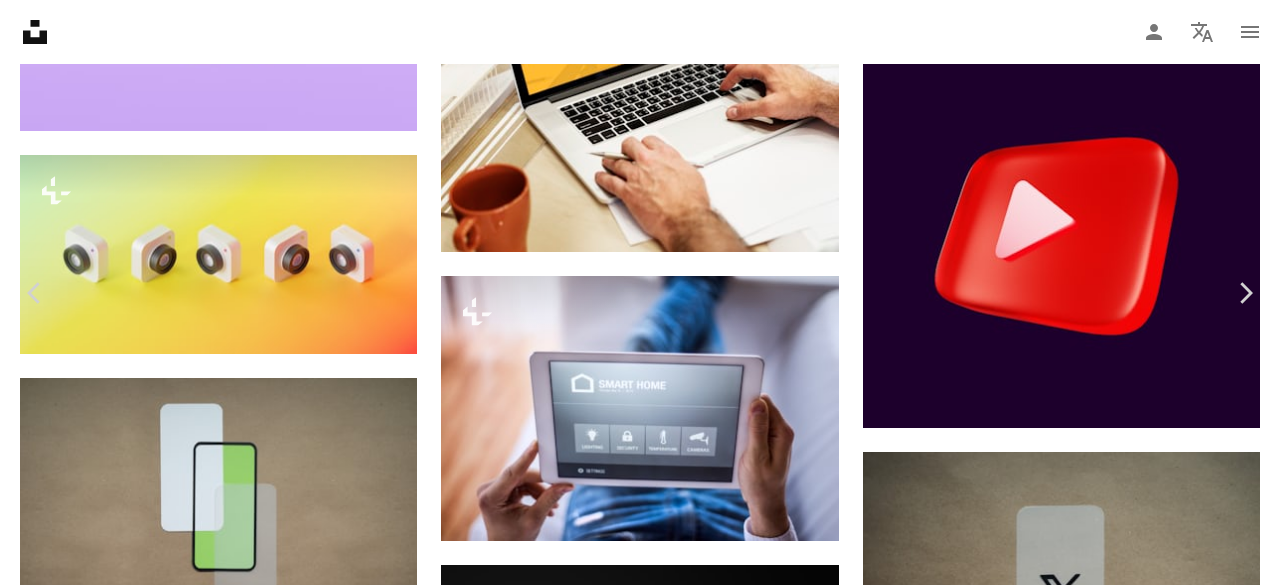 click on "An X shape" at bounding box center (20, 20) 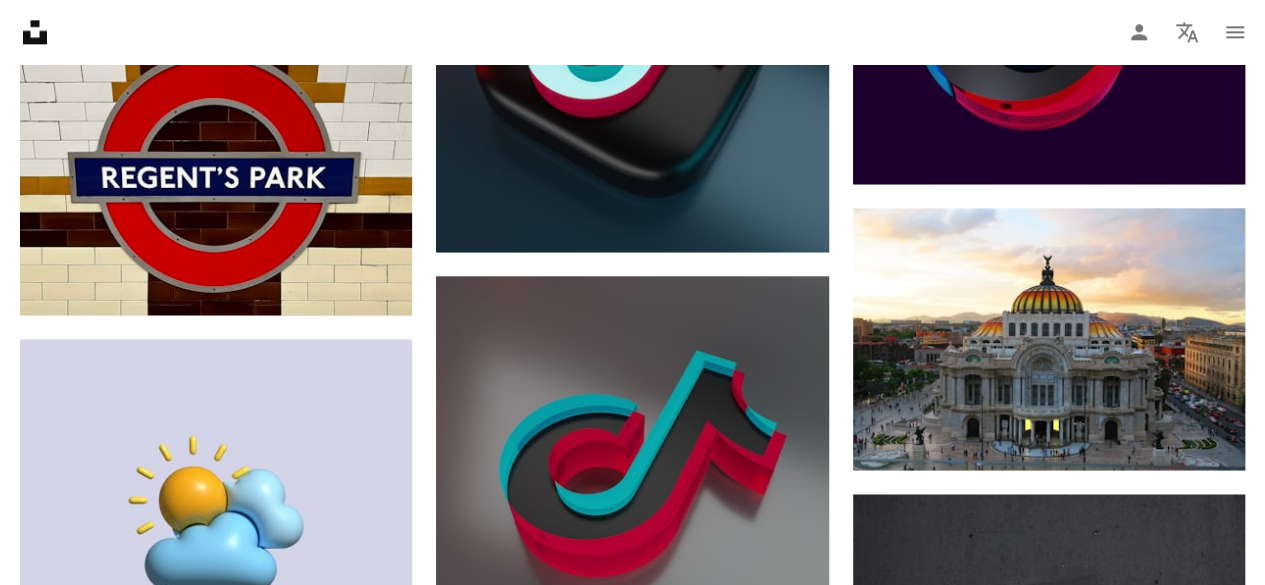 scroll, scrollTop: 27899, scrollLeft: 0, axis: vertical 